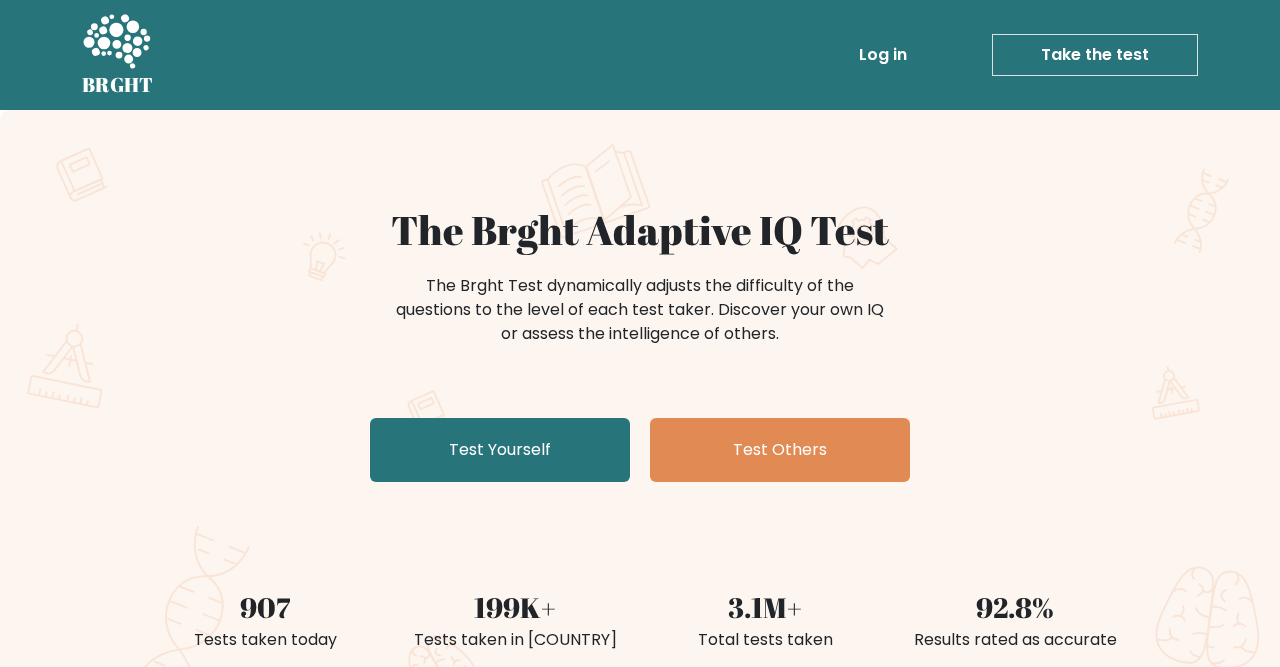 scroll, scrollTop: 0, scrollLeft: 0, axis: both 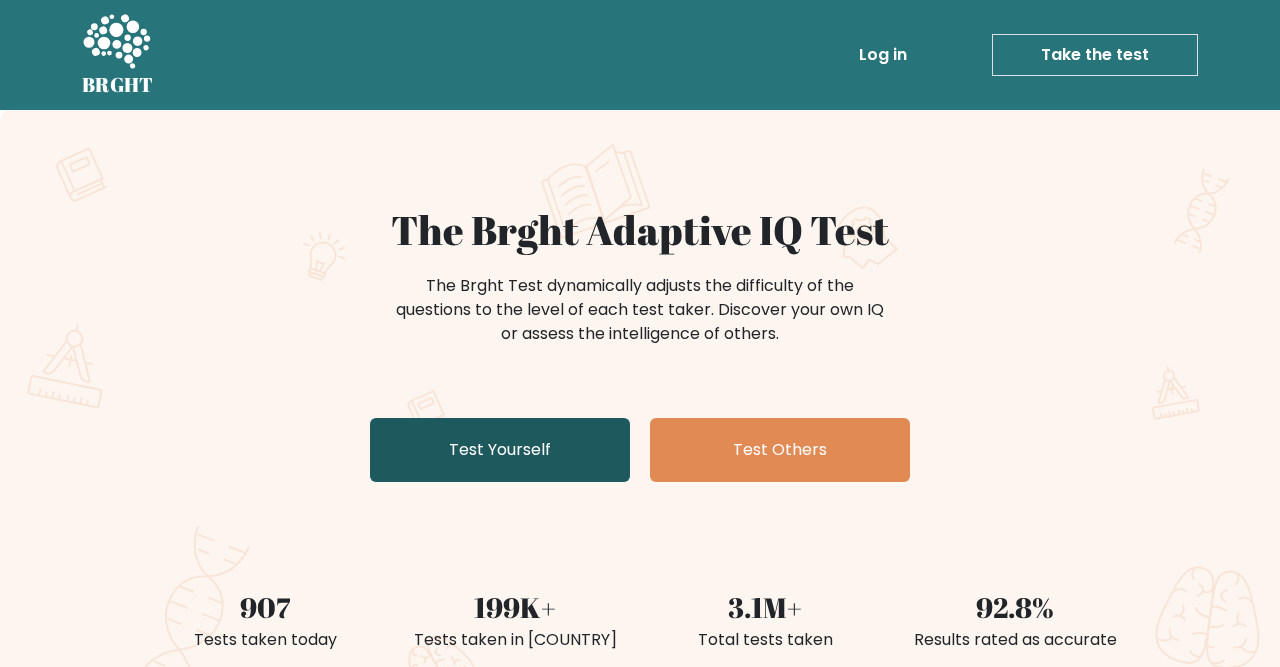 click on "Test Yourself" at bounding box center [500, 450] 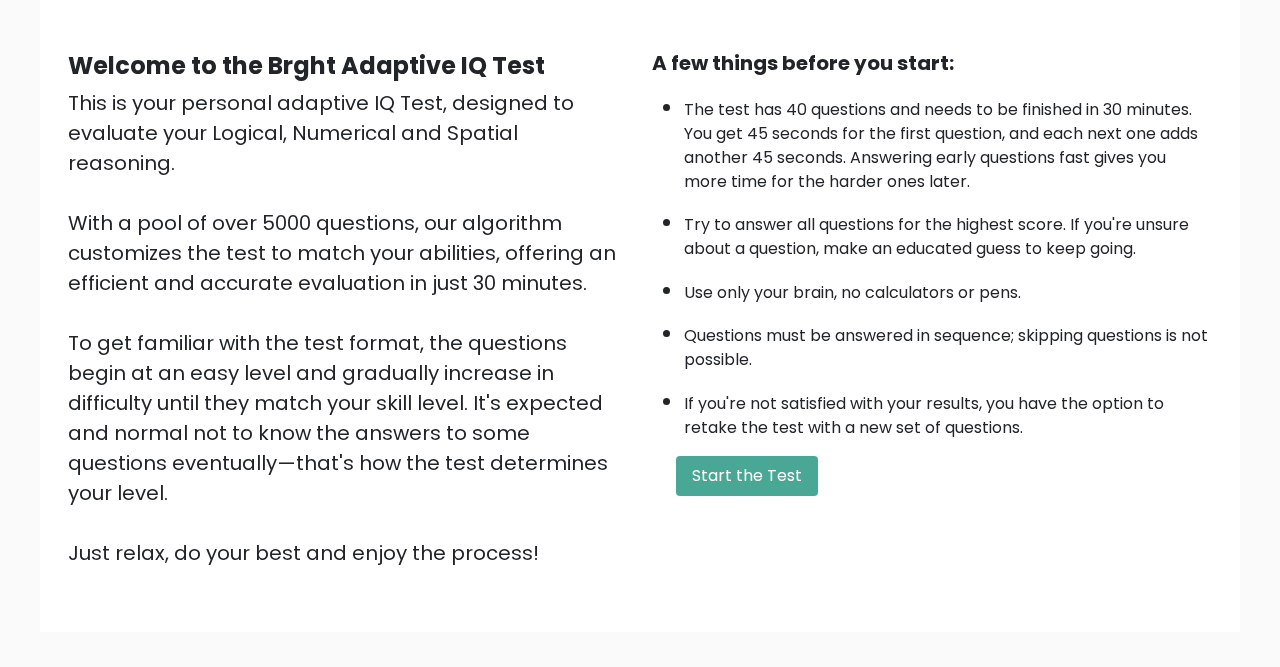 scroll, scrollTop: 266, scrollLeft: 0, axis: vertical 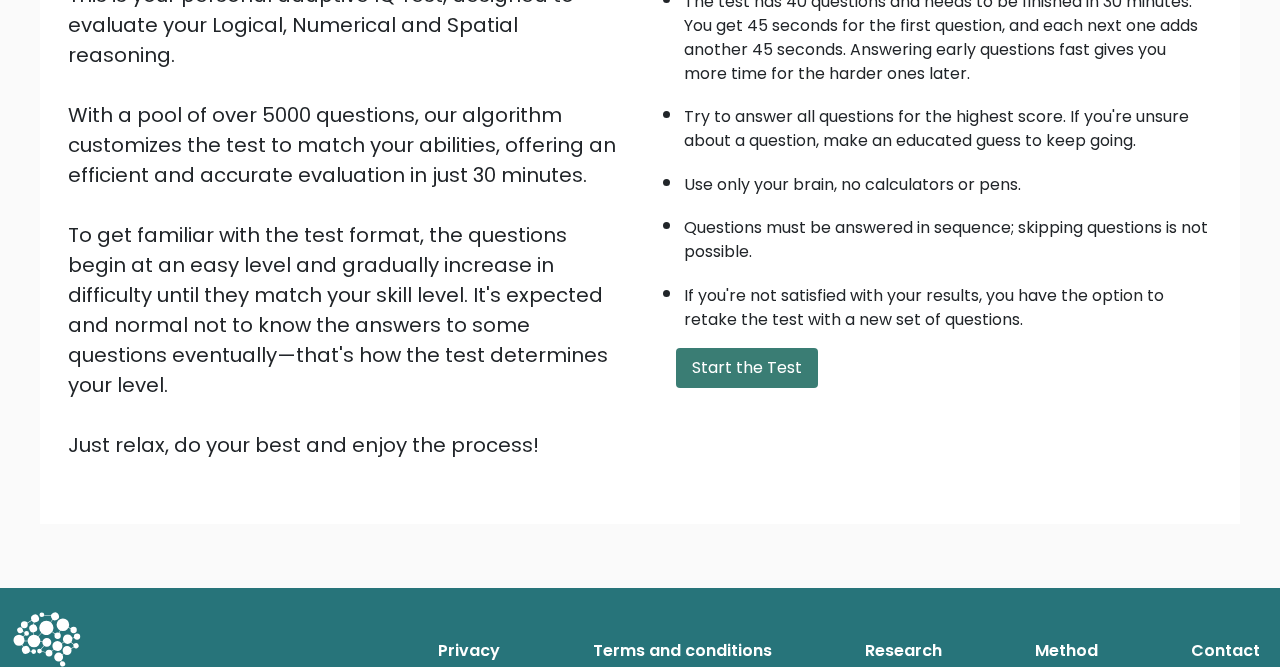 click on "Start the Test" at bounding box center [747, 368] 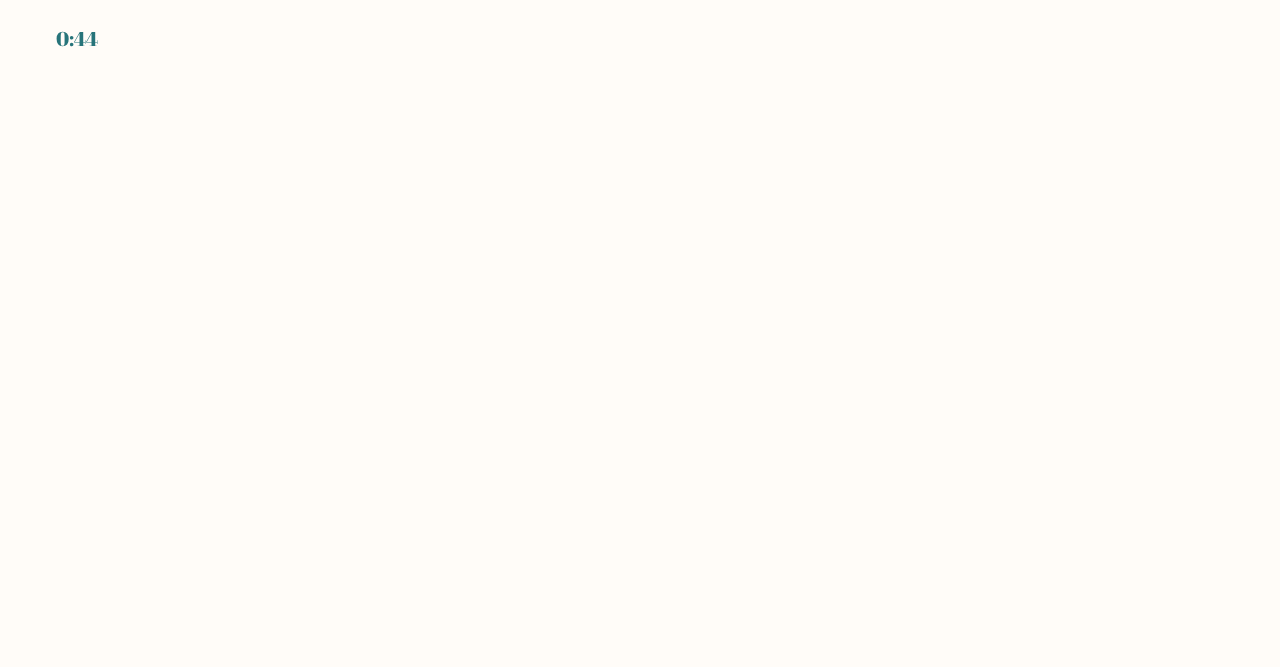 scroll, scrollTop: 0, scrollLeft: 0, axis: both 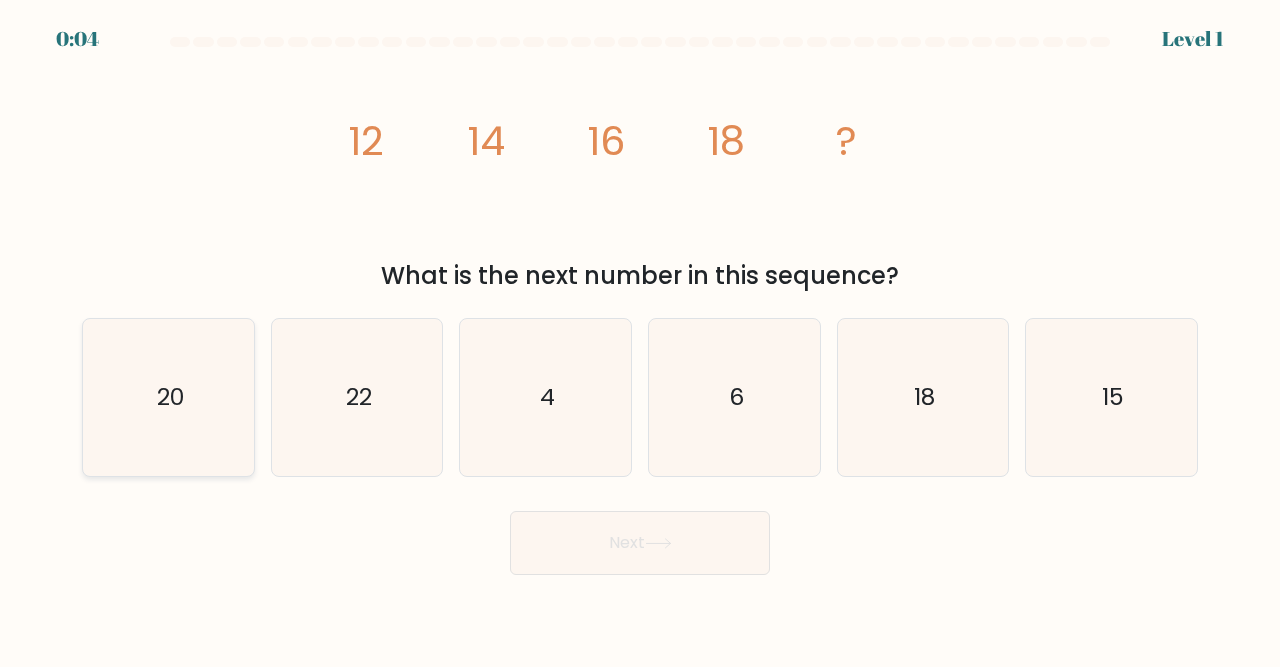 drag, startPoint x: 189, startPoint y: 427, endPoint x: 201, endPoint y: 423, distance: 12.649111 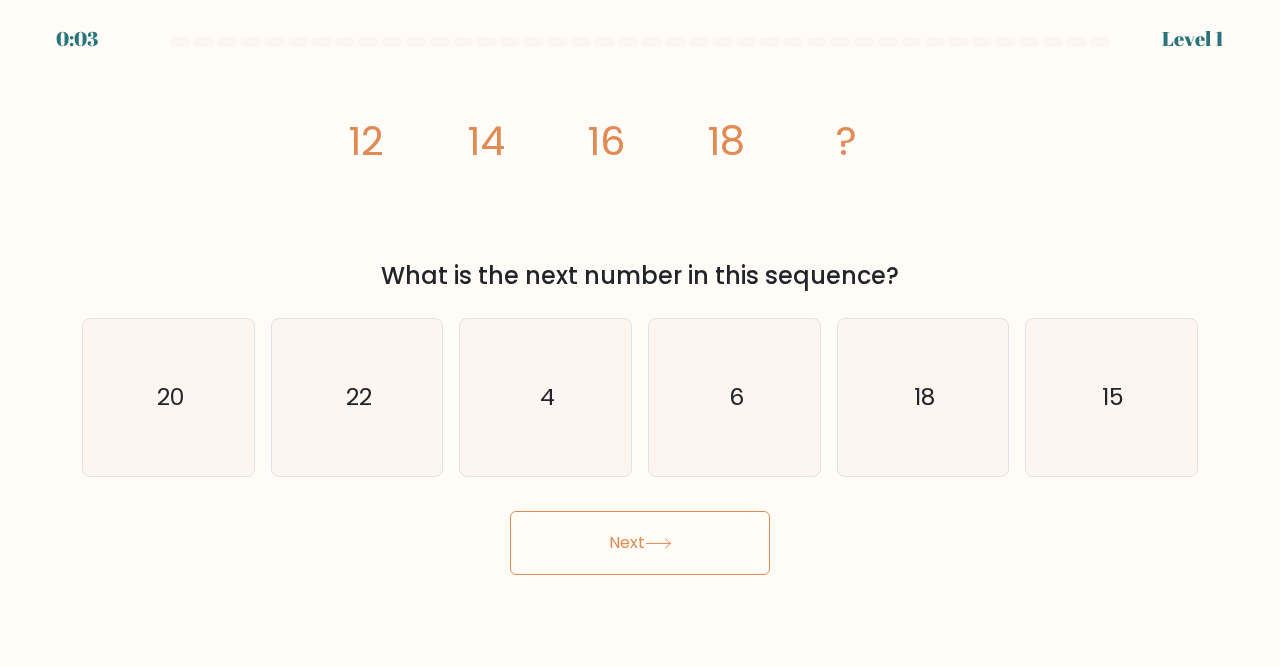 click on "Next" at bounding box center (640, 543) 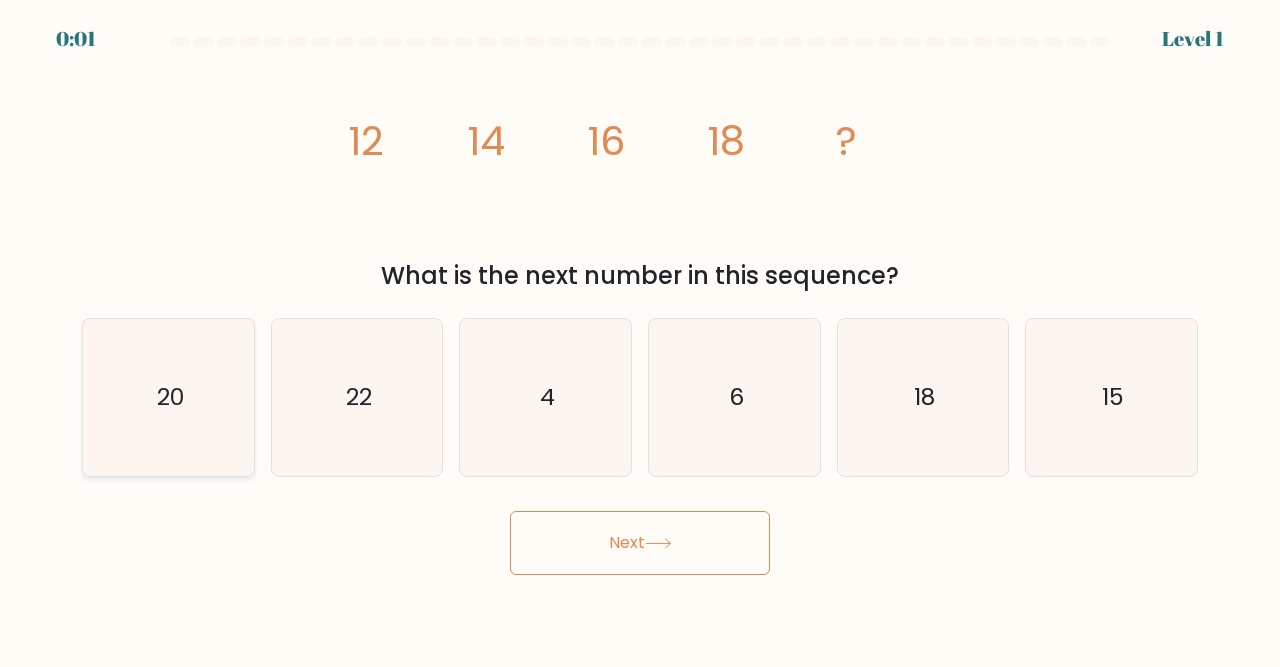 click on "20" 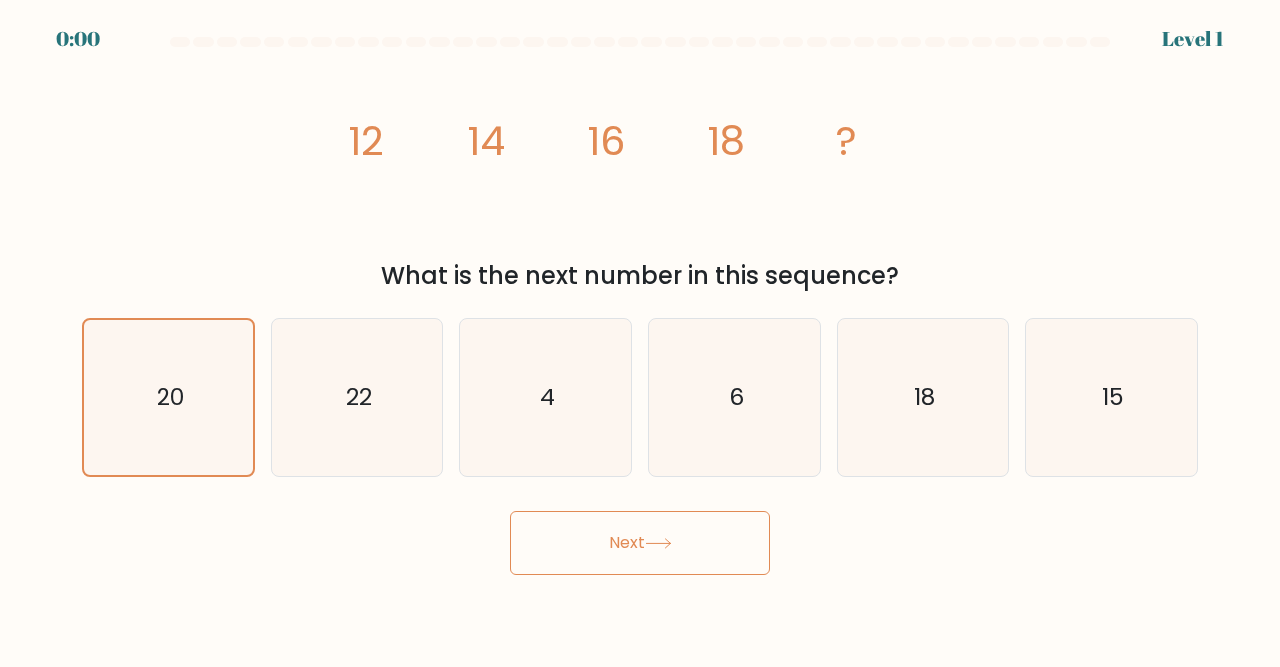 click on "Next" at bounding box center [640, 543] 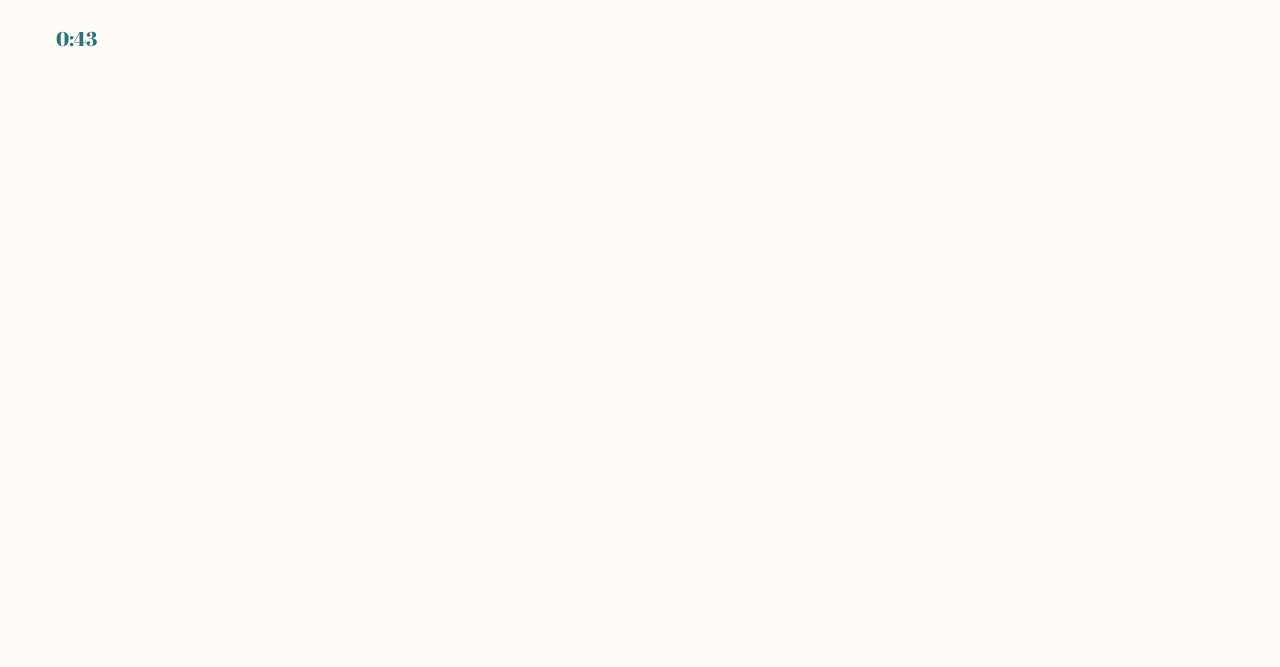 scroll, scrollTop: 0, scrollLeft: 0, axis: both 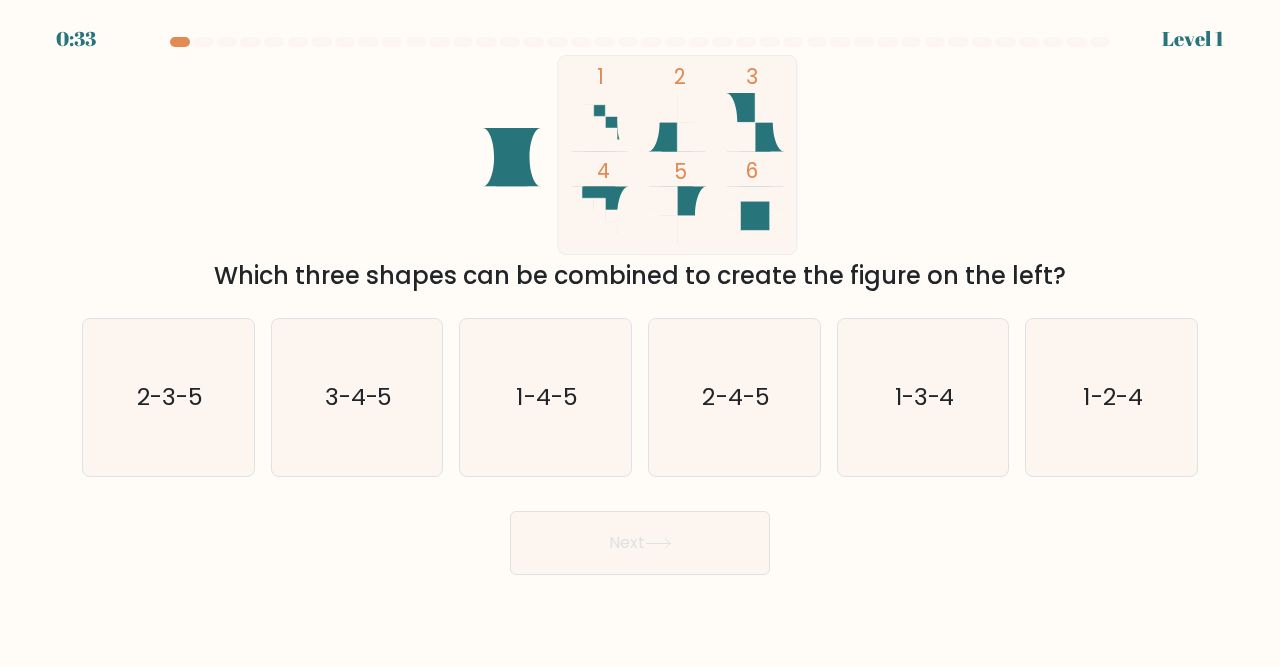 drag, startPoint x: 662, startPoint y: 146, endPoint x: 705, endPoint y: 135, distance: 44.38468 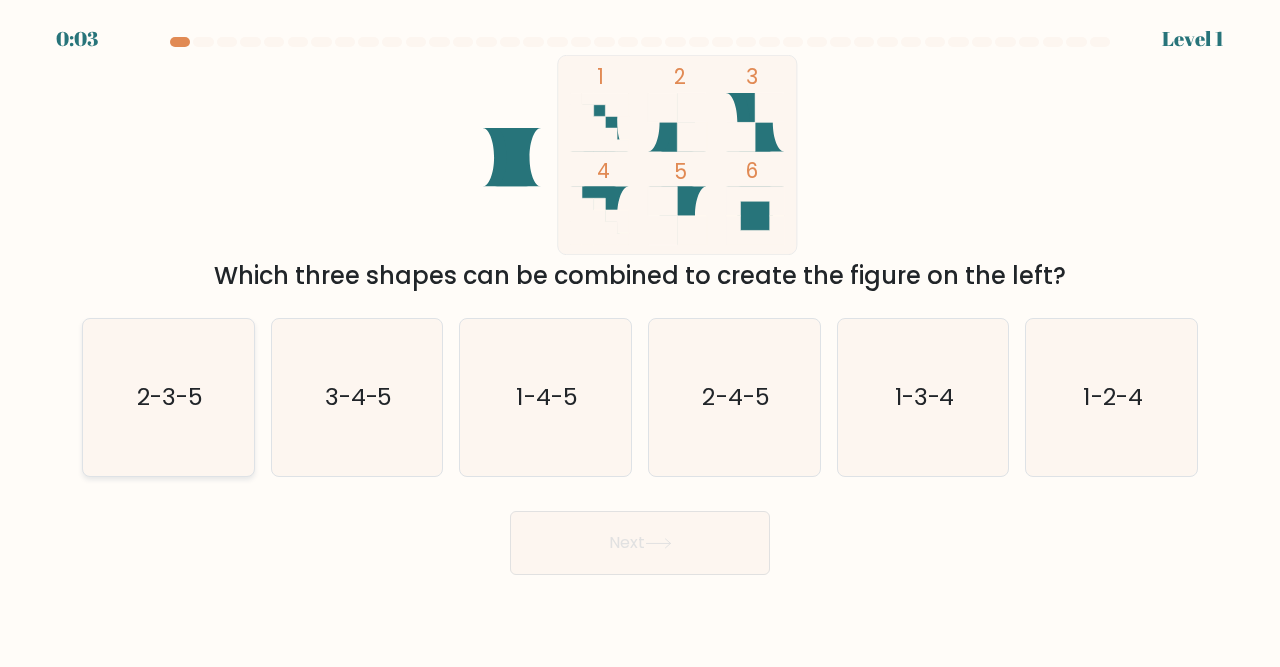 click on "2-3-5" 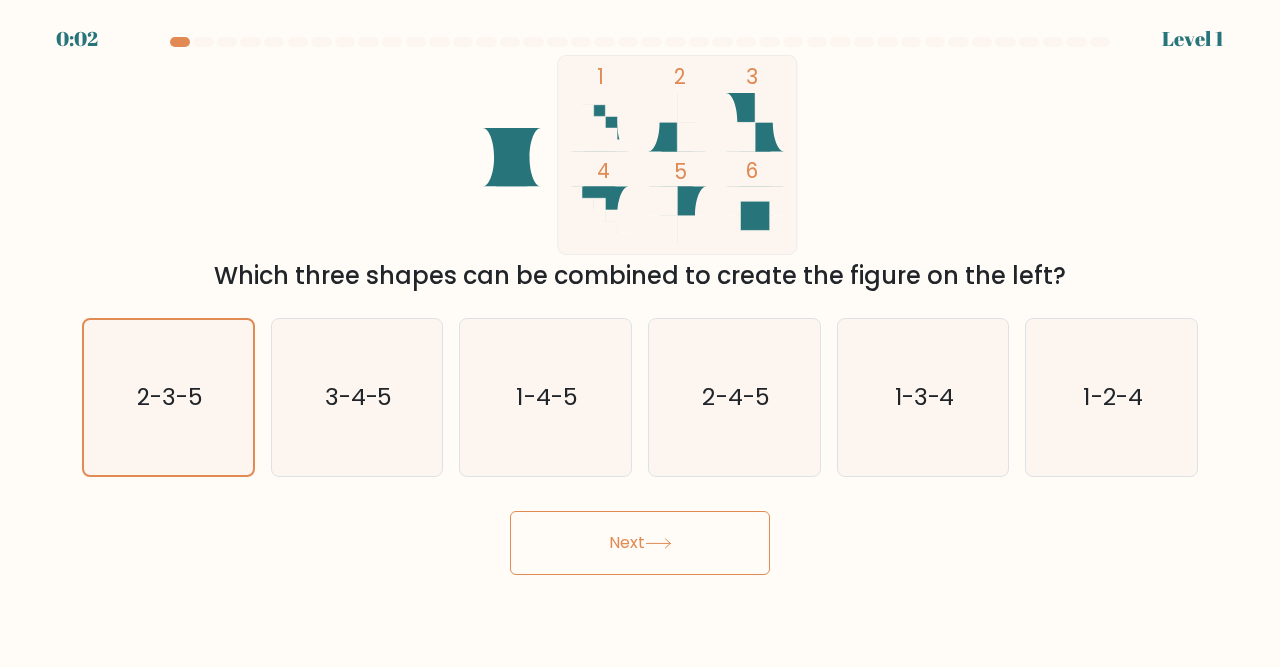 click on "Next" at bounding box center [640, 543] 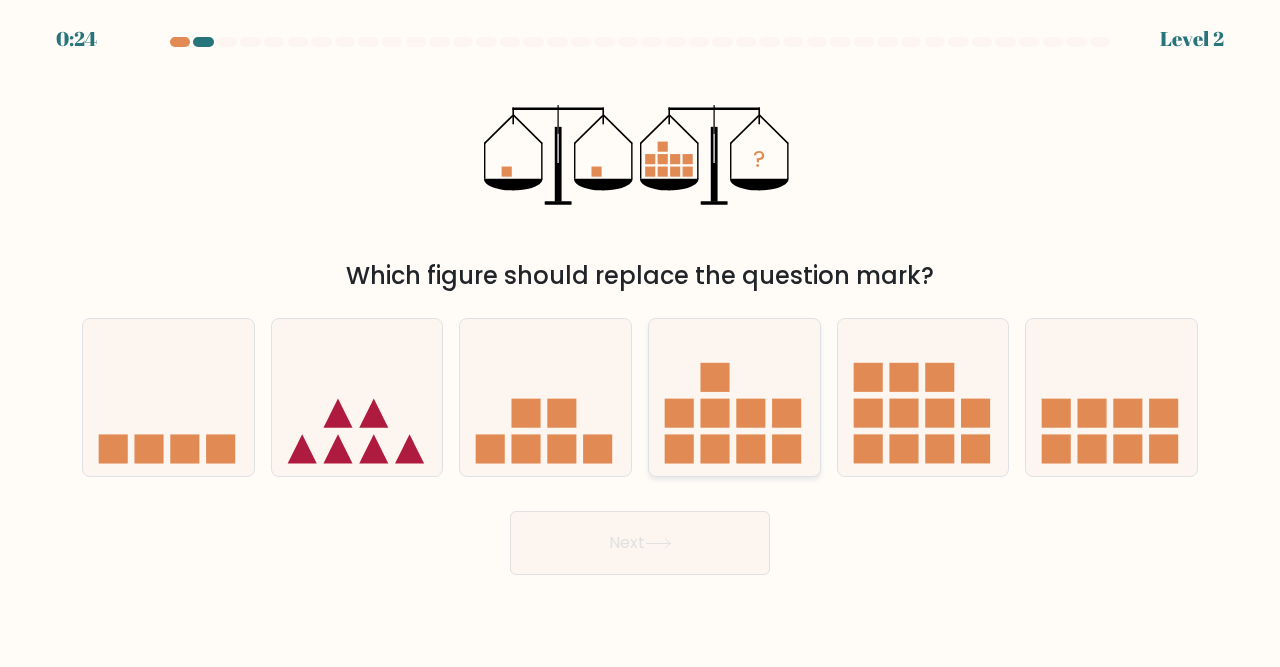 click 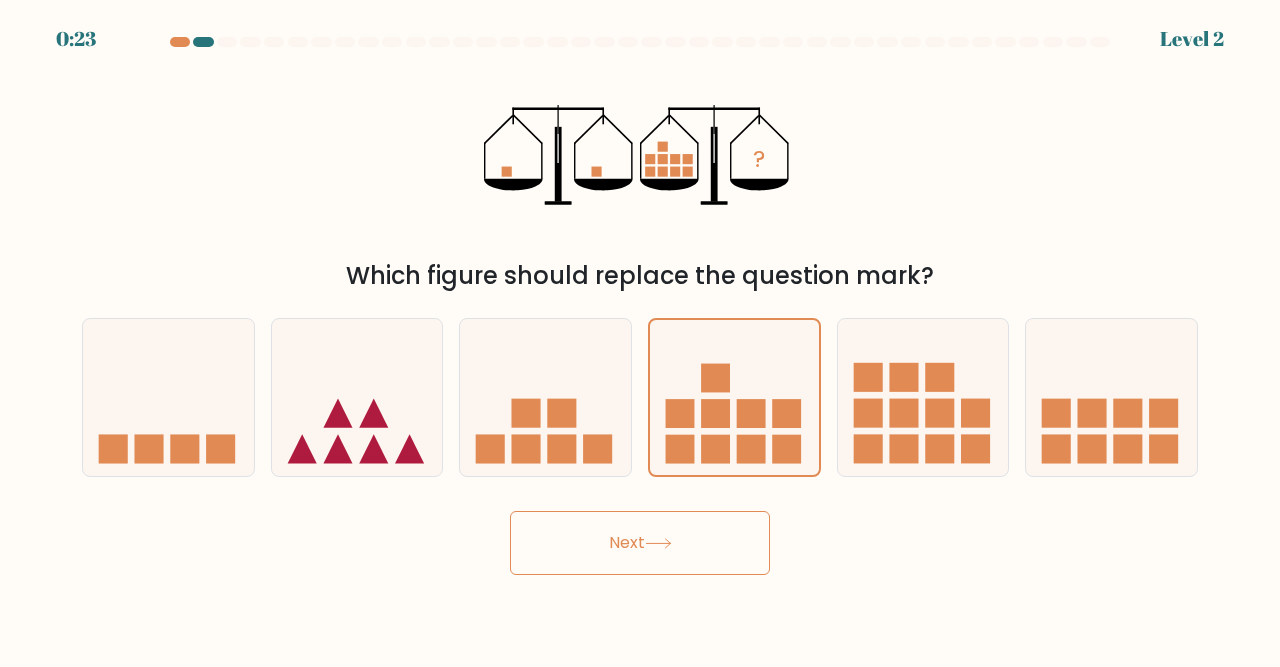 click 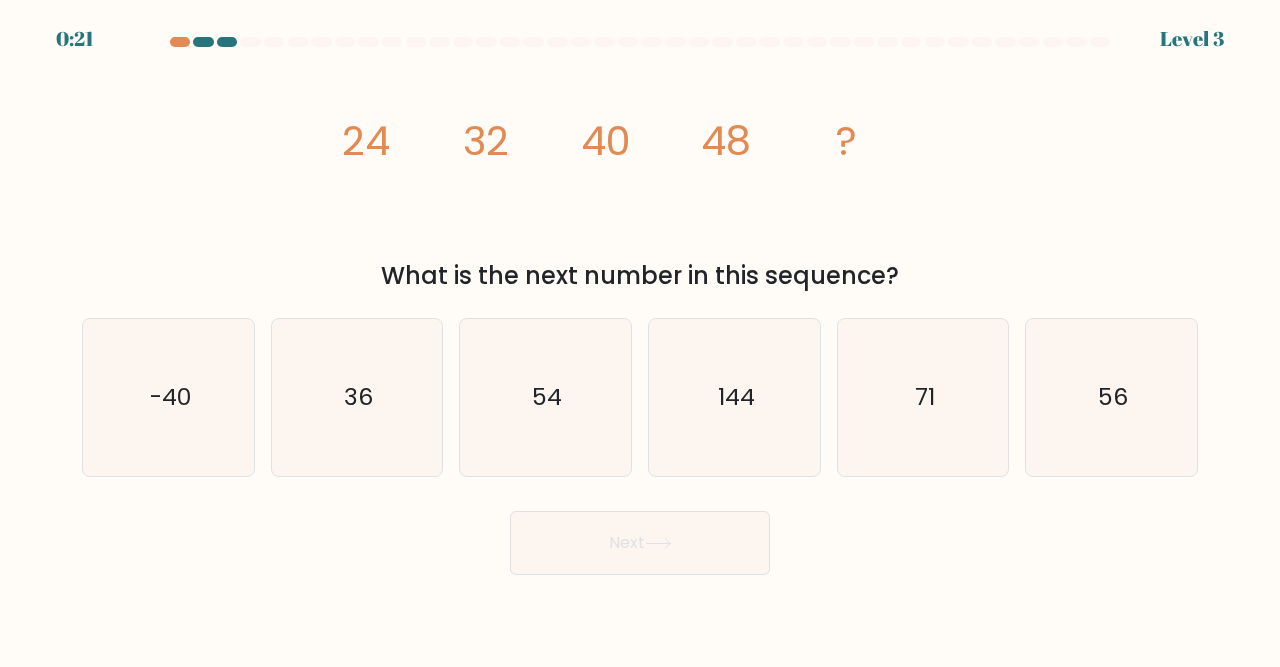 click on "Next" at bounding box center [640, 543] 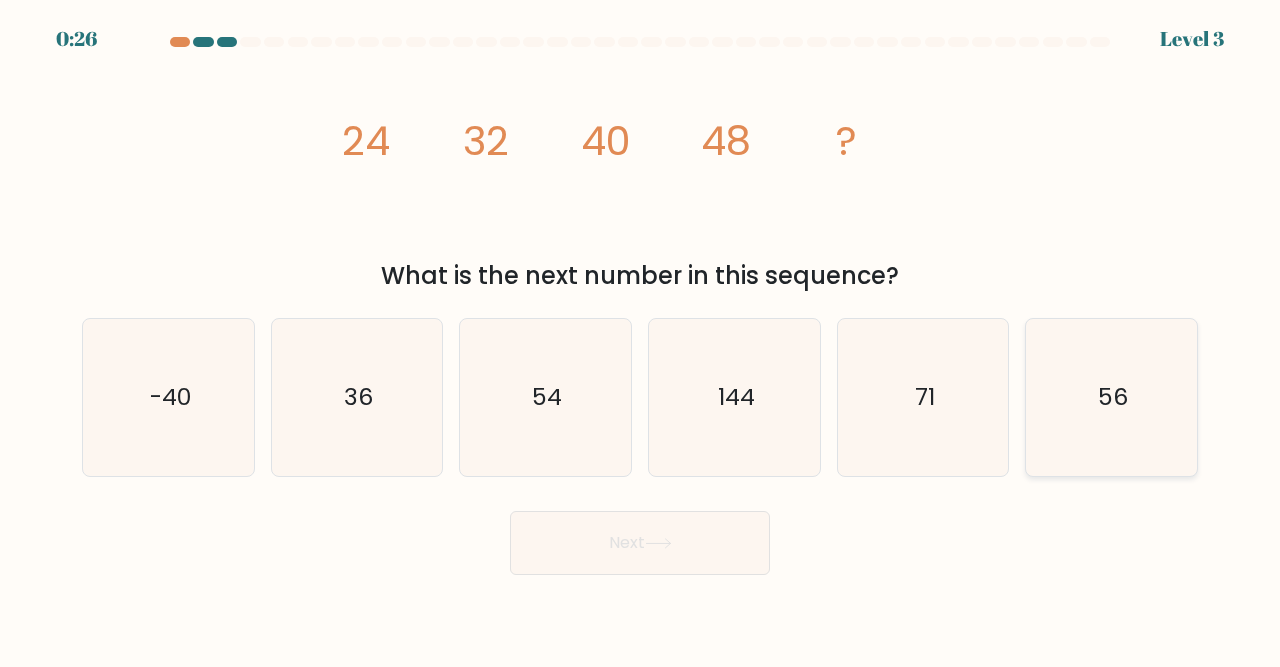 click on "56" 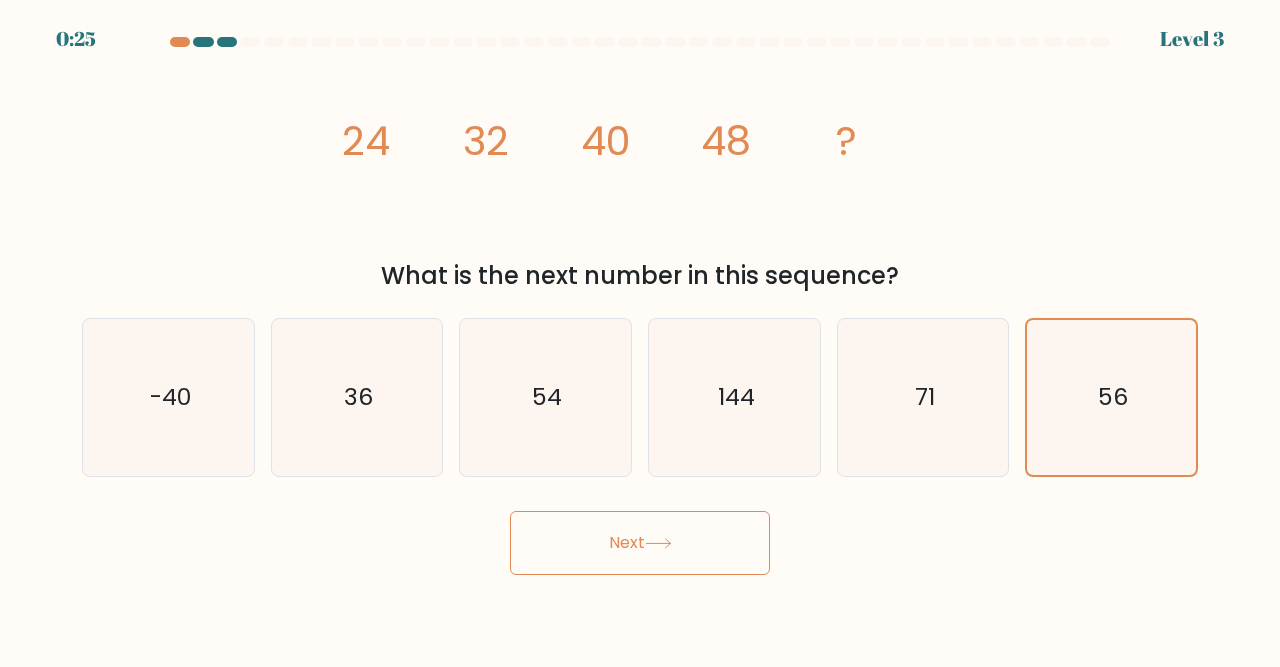 click on "Next" at bounding box center [640, 543] 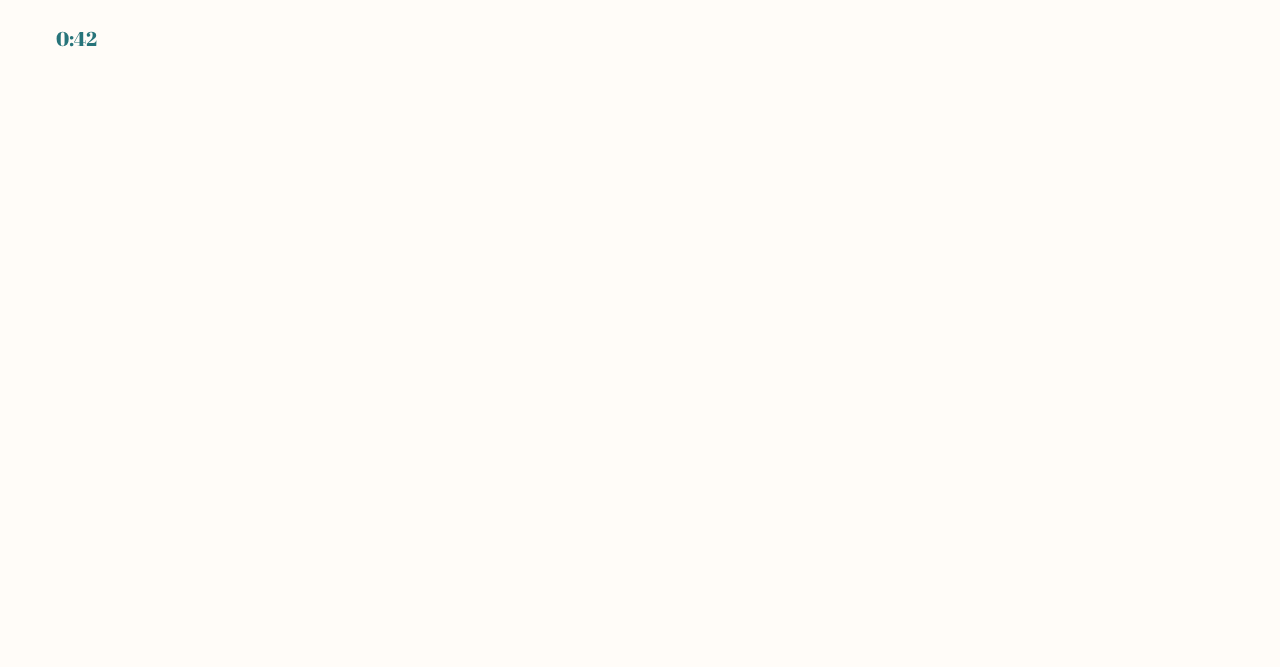 scroll, scrollTop: 0, scrollLeft: 0, axis: both 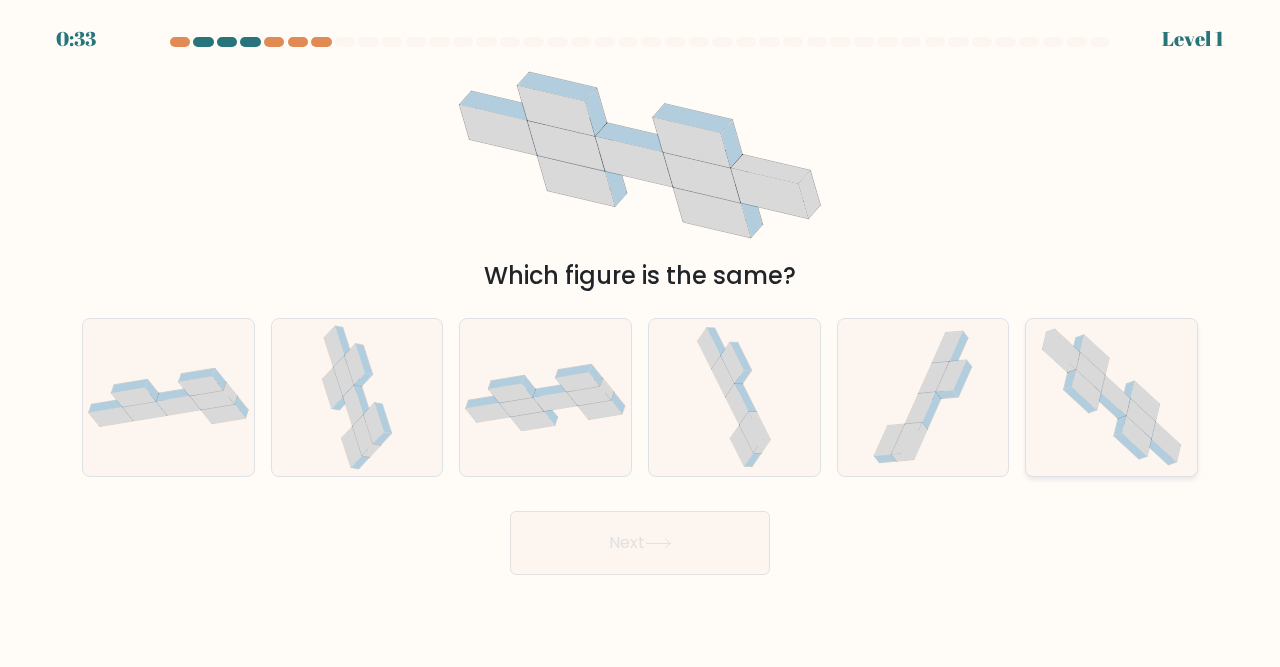 click 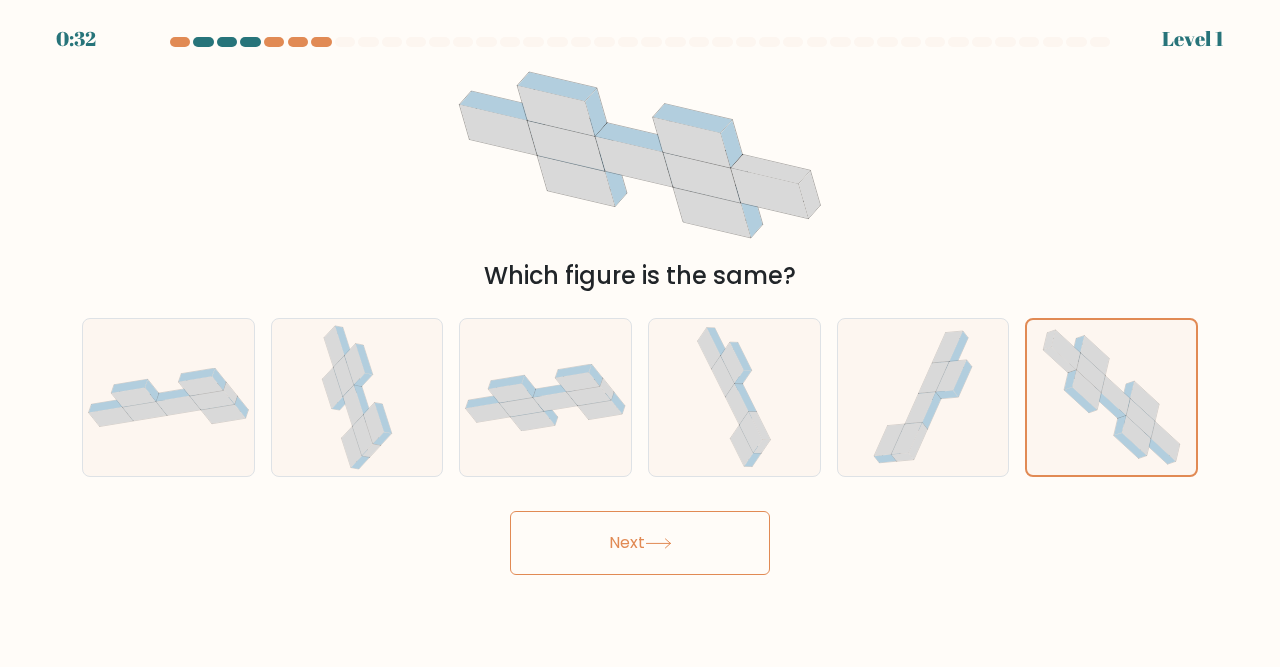 click on "Next" at bounding box center [640, 543] 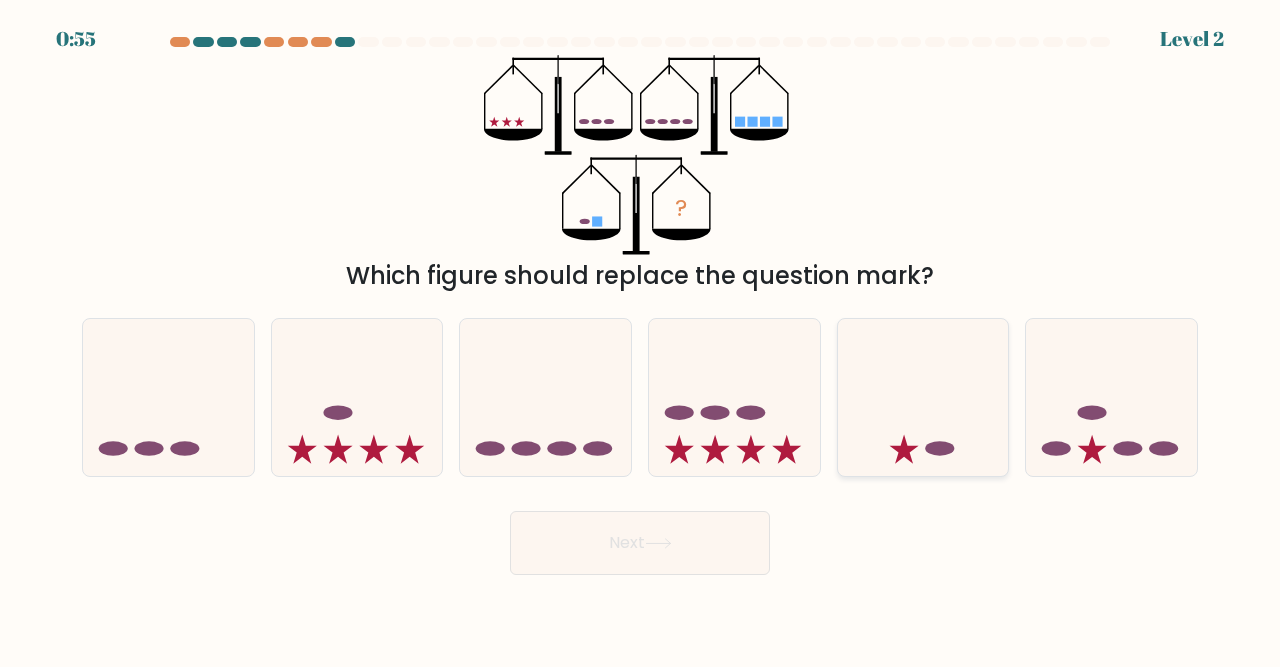 click 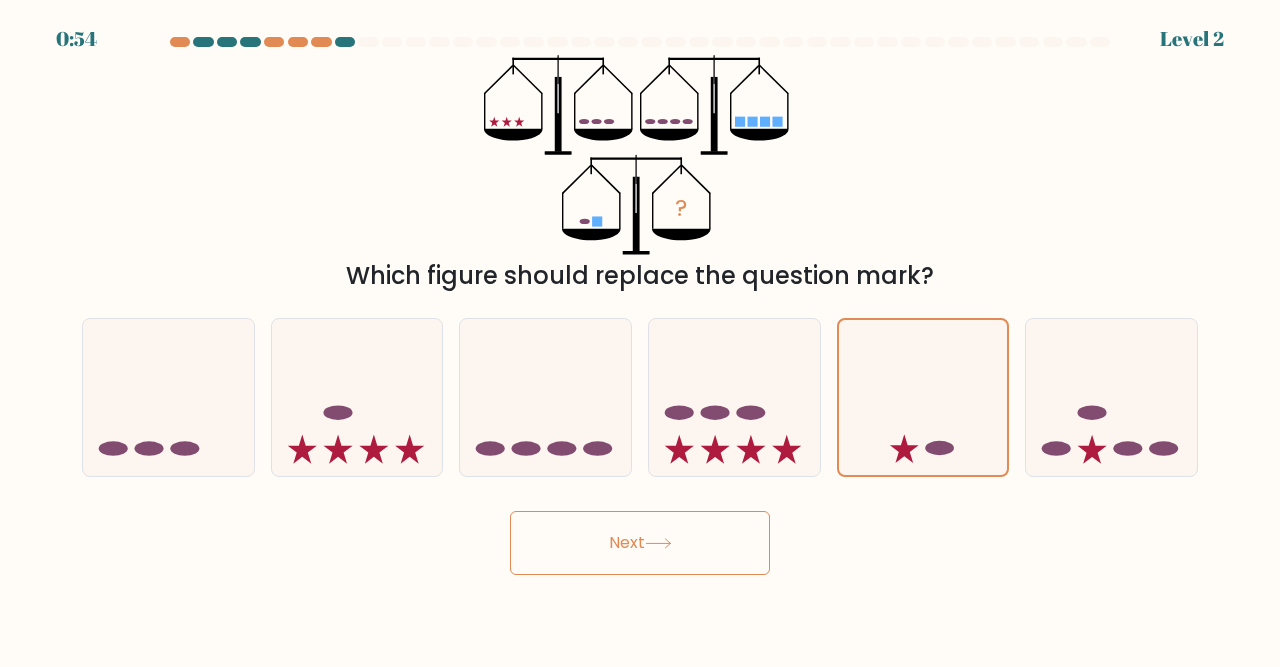 click on "Next" at bounding box center [640, 543] 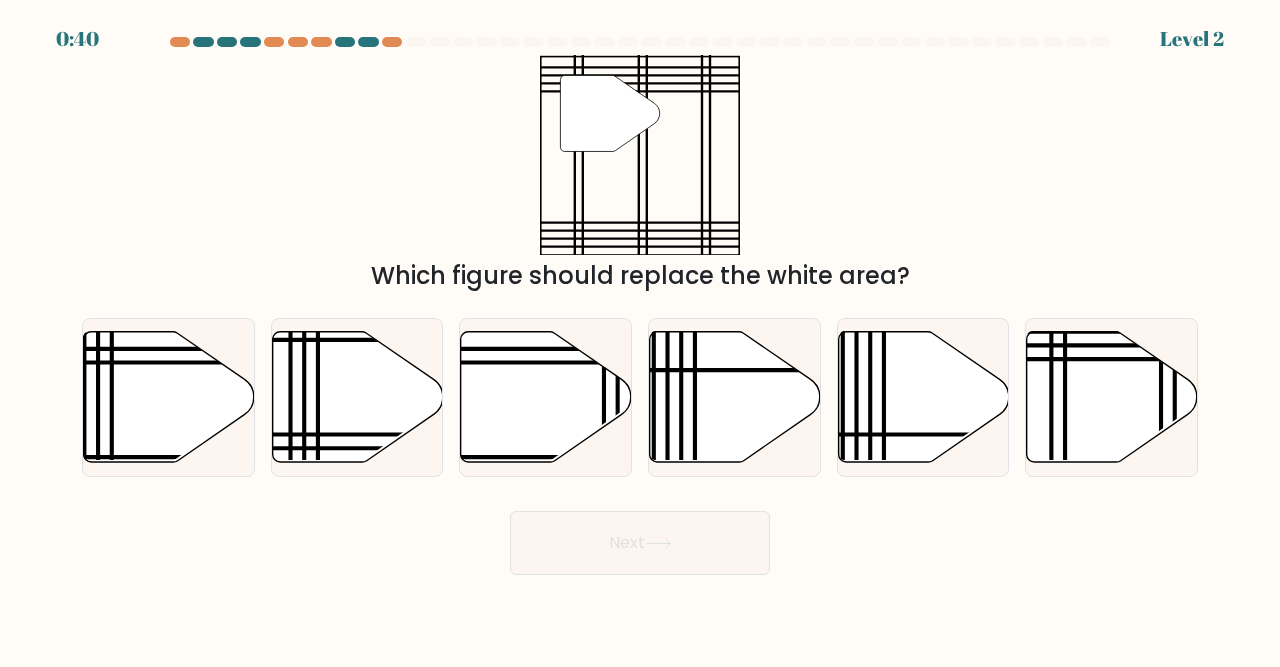 scroll, scrollTop: 0, scrollLeft: 0, axis: both 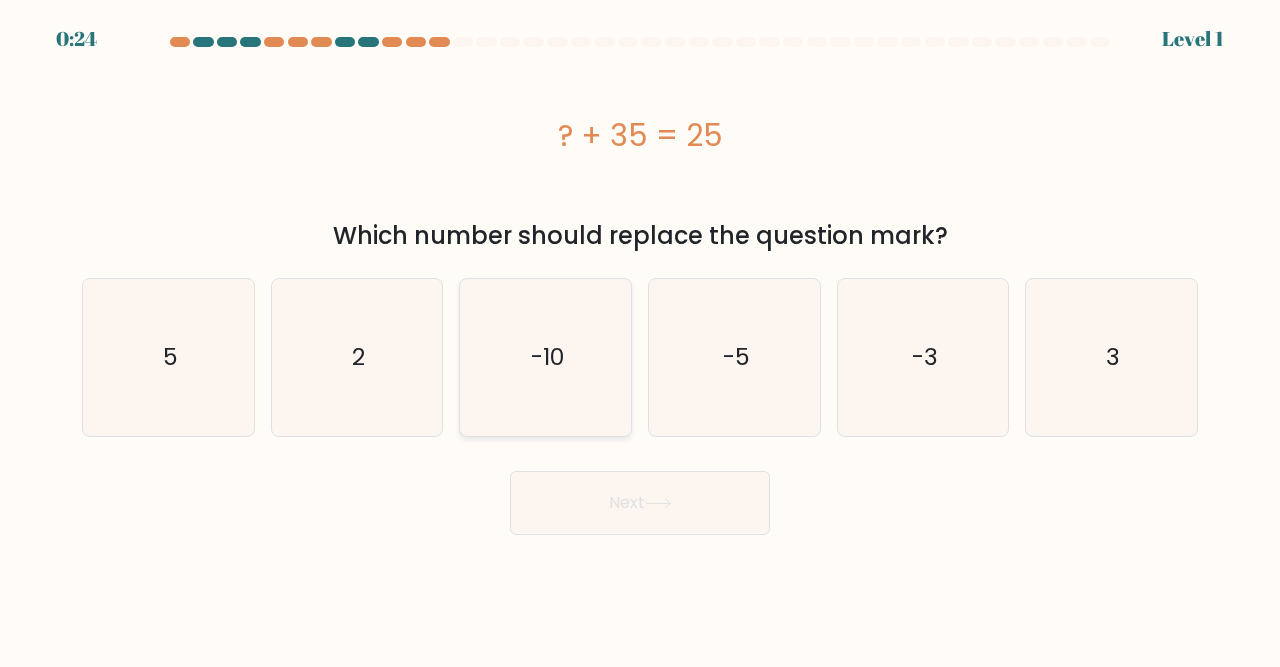 click on "-10" 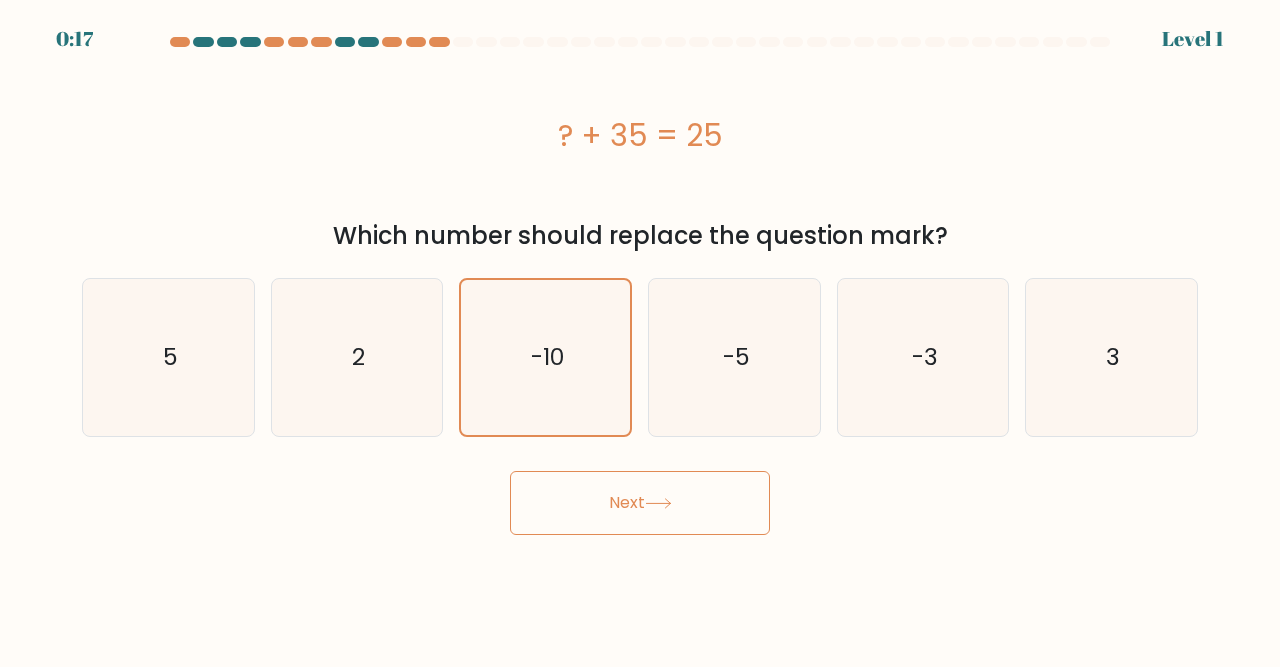 click on "Next" at bounding box center (640, 503) 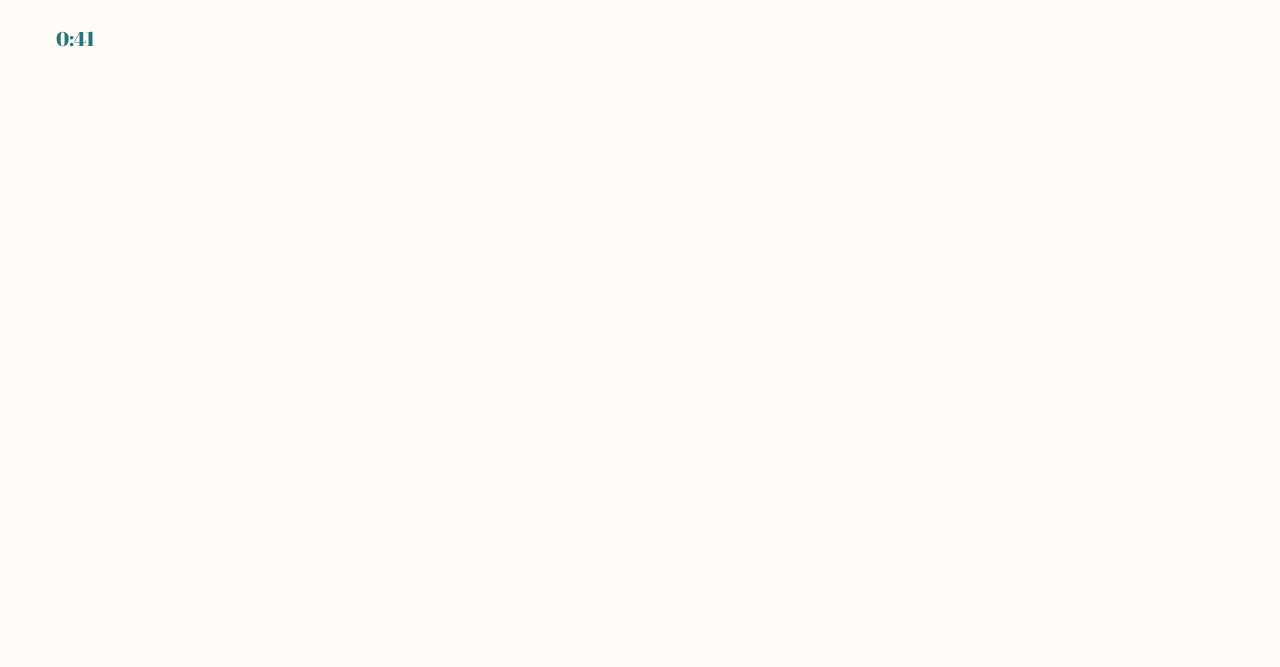 scroll, scrollTop: 0, scrollLeft: 0, axis: both 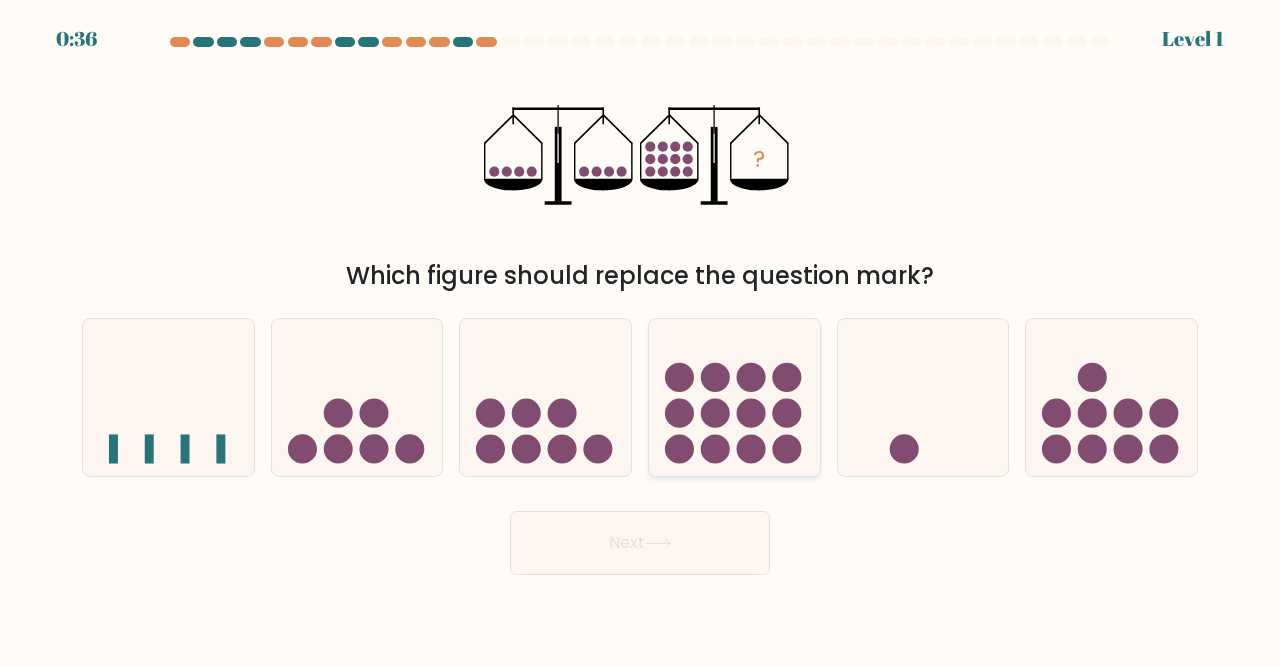 click 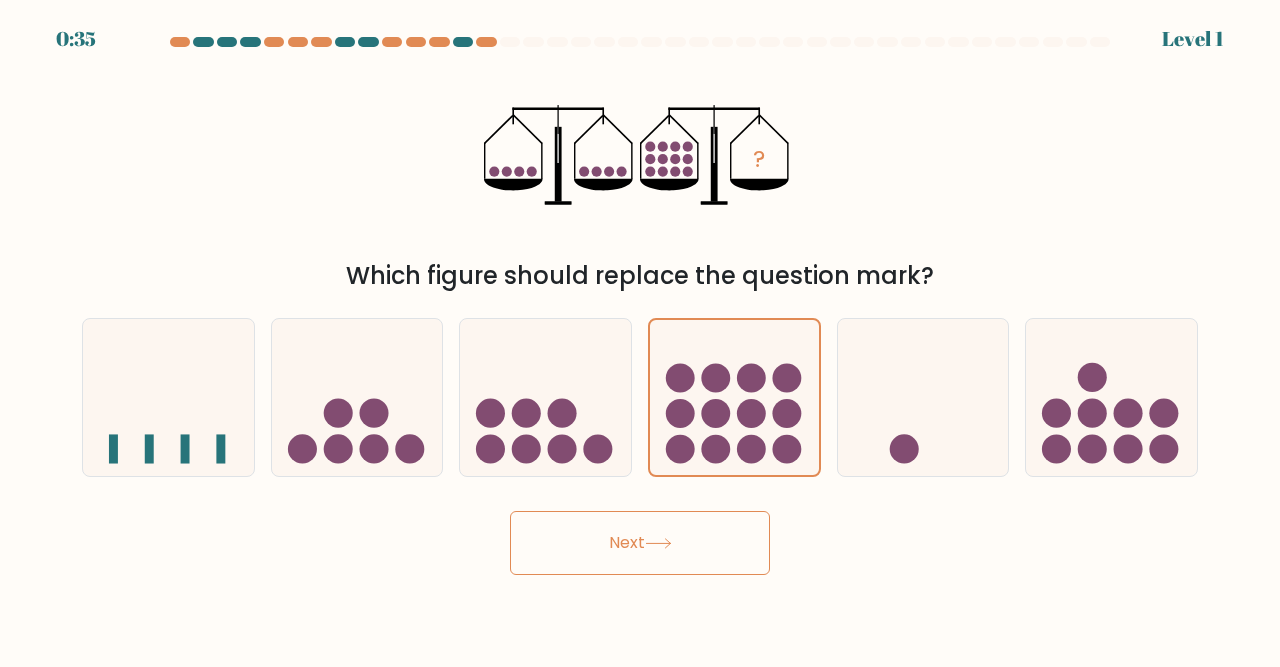 click on "Next" at bounding box center (640, 543) 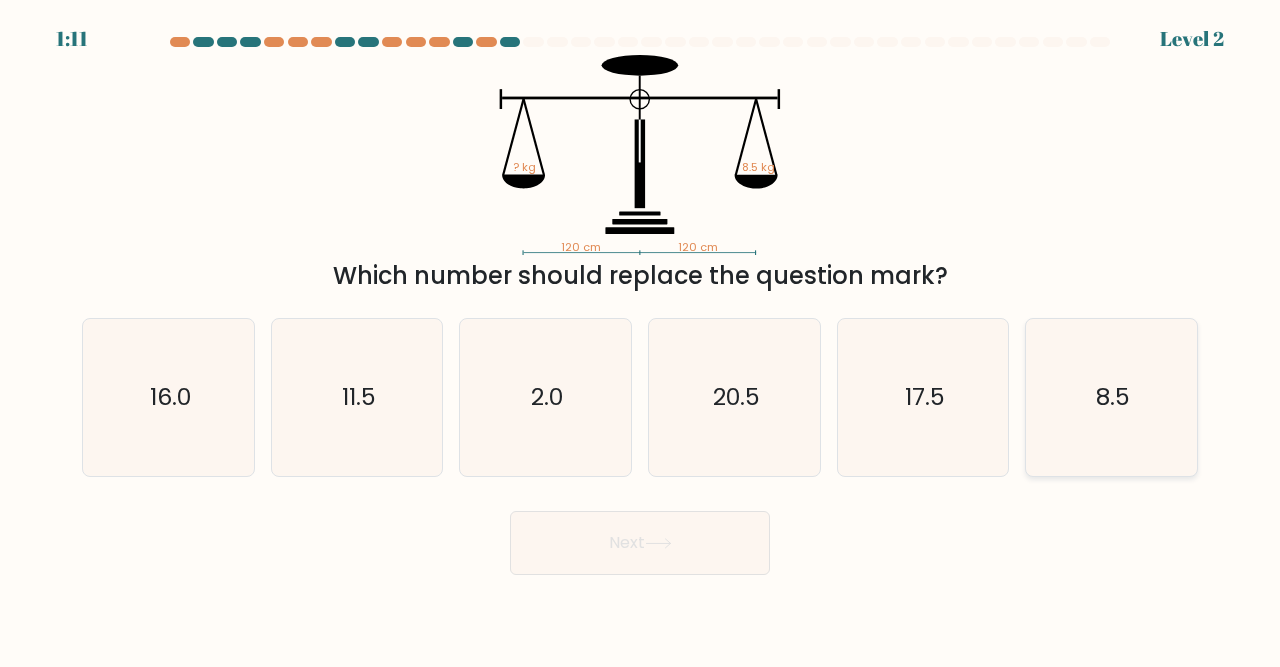 click on "8.5" 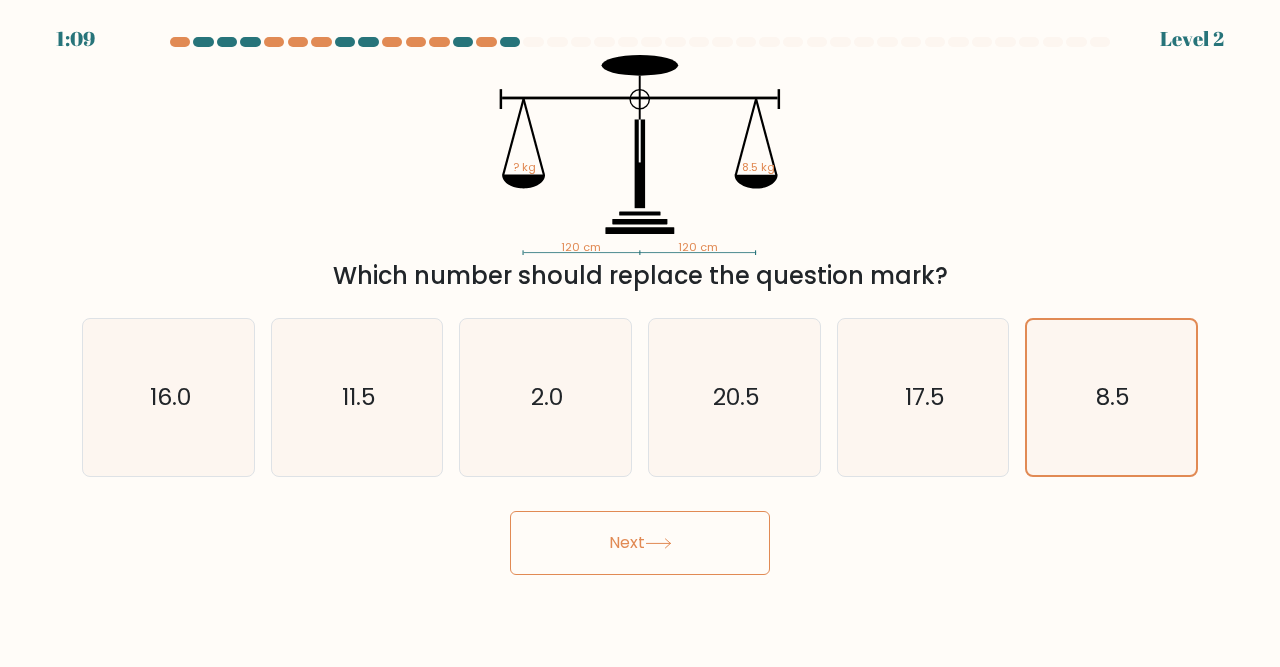 click on "Next" at bounding box center [640, 543] 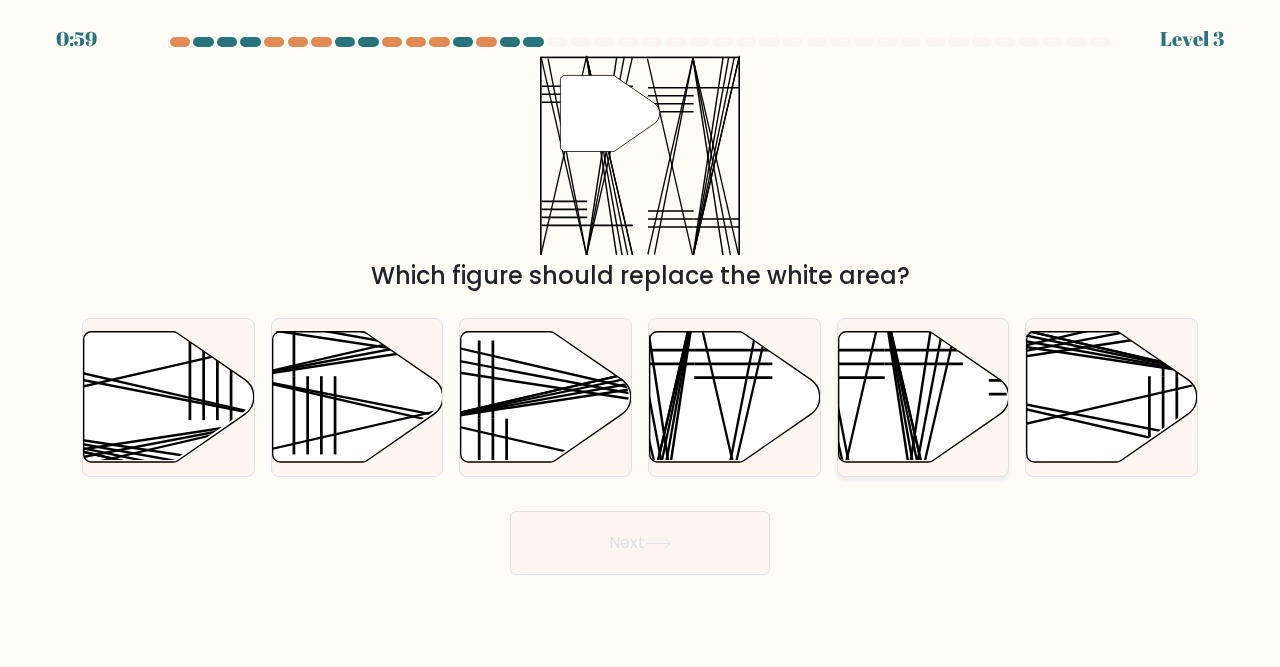 click 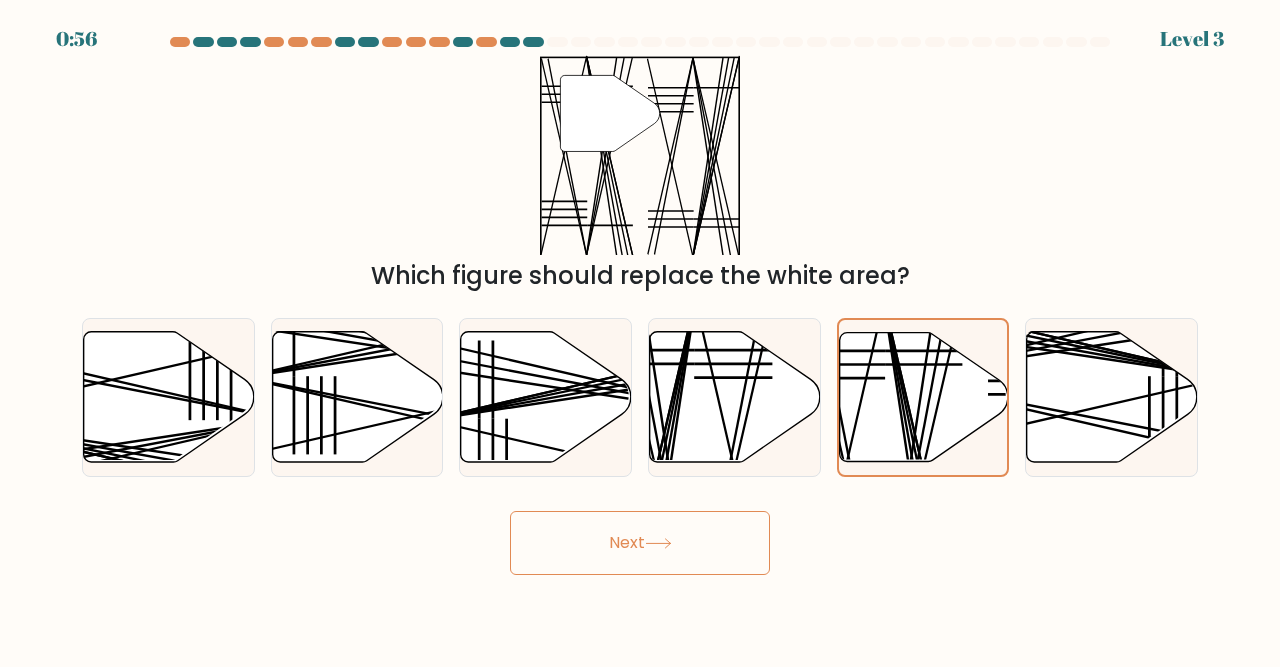click on "Next" at bounding box center (640, 543) 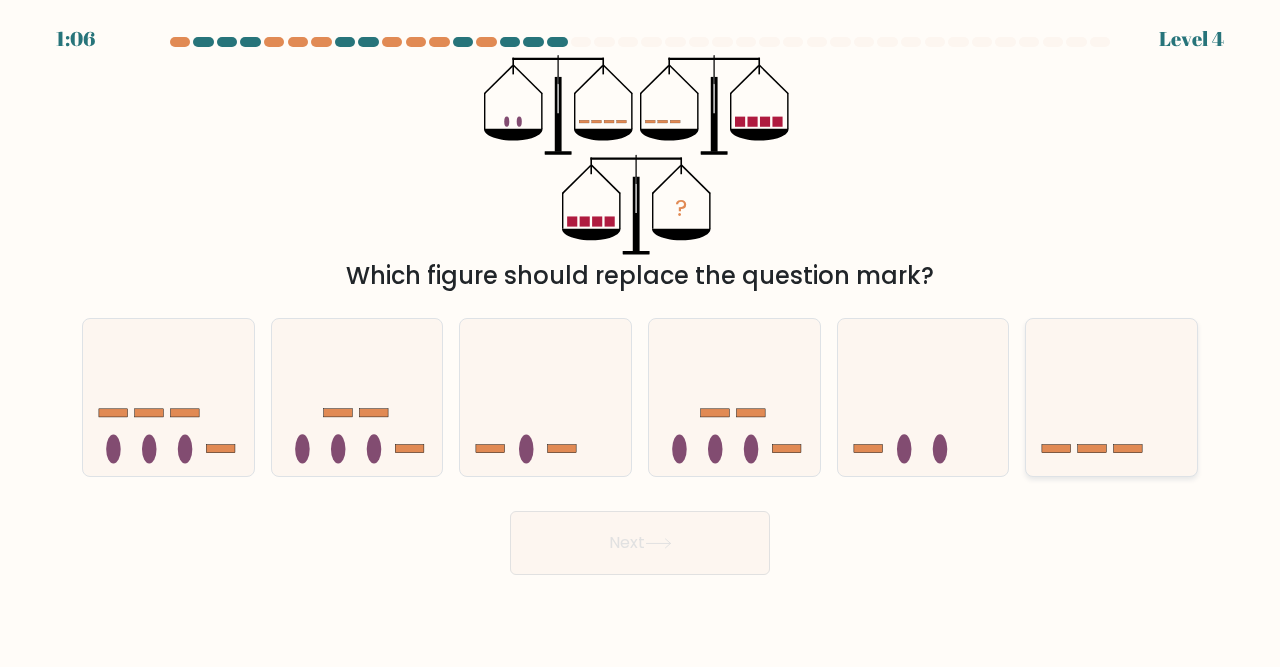 click 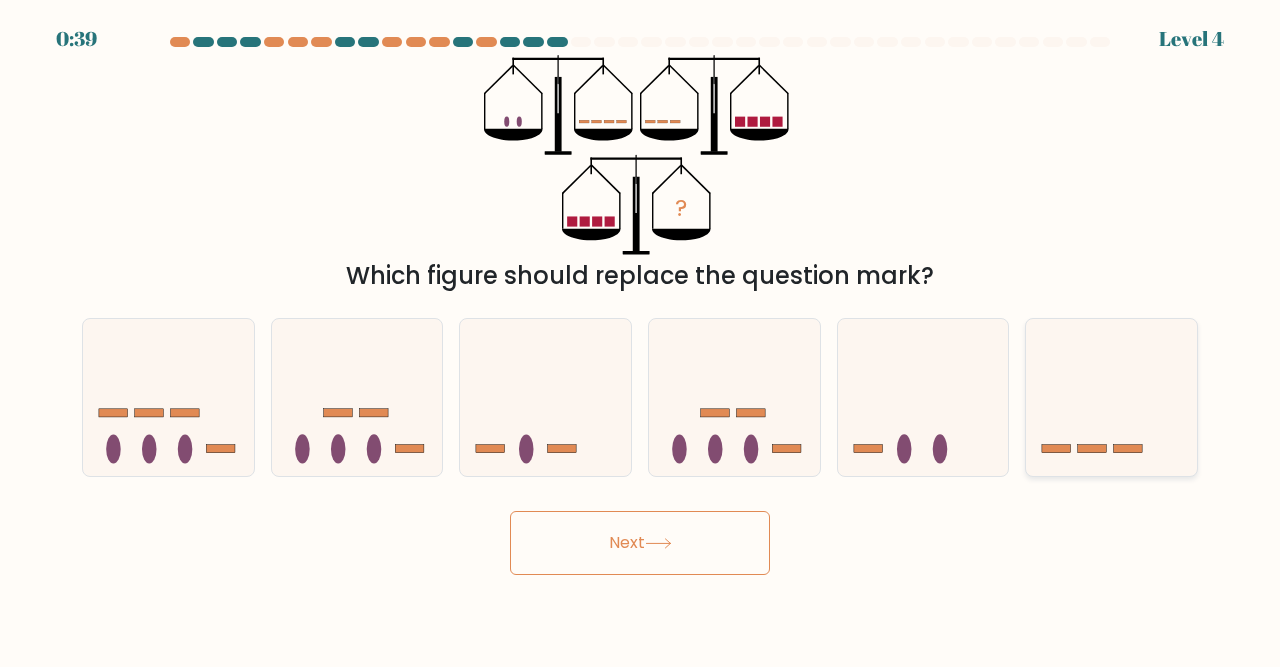 click 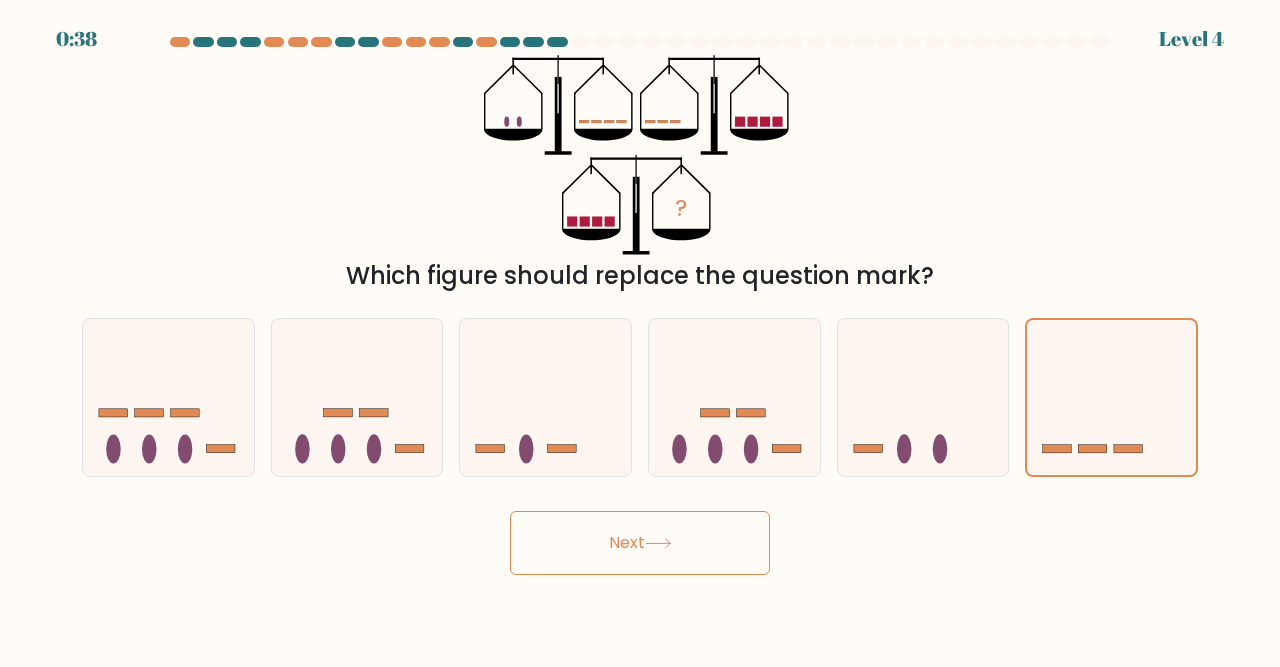 click on "Next" at bounding box center [640, 543] 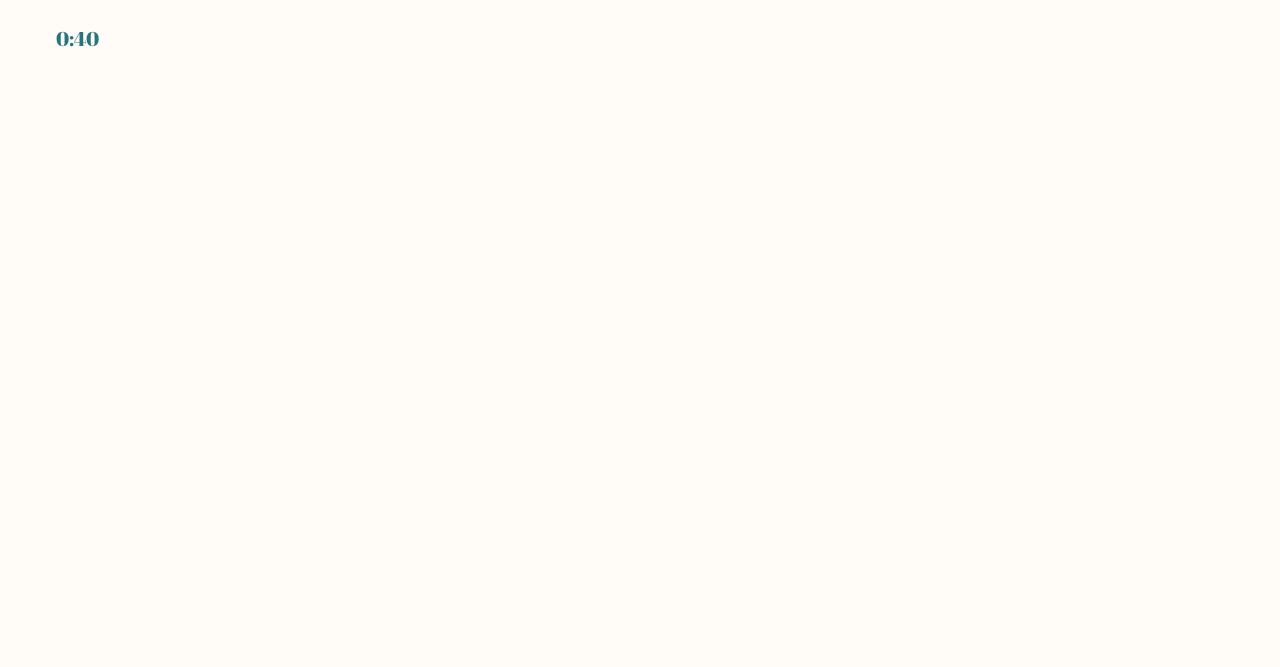 scroll, scrollTop: 0, scrollLeft: 0, axis: both 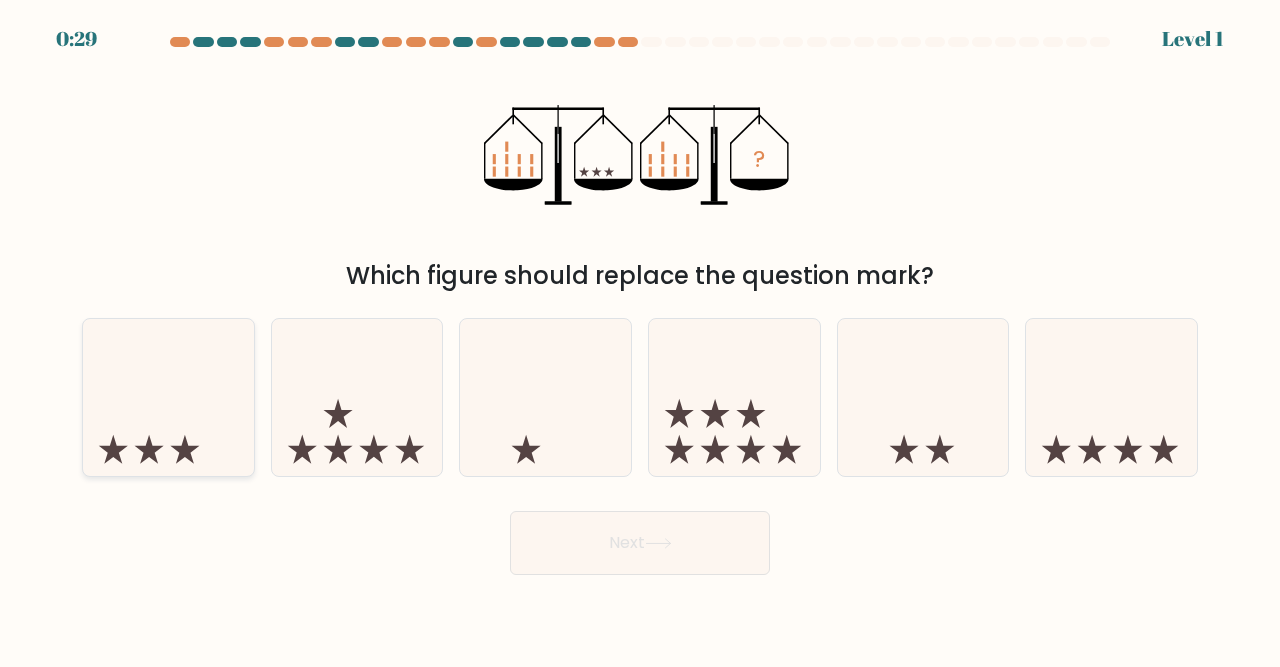 click 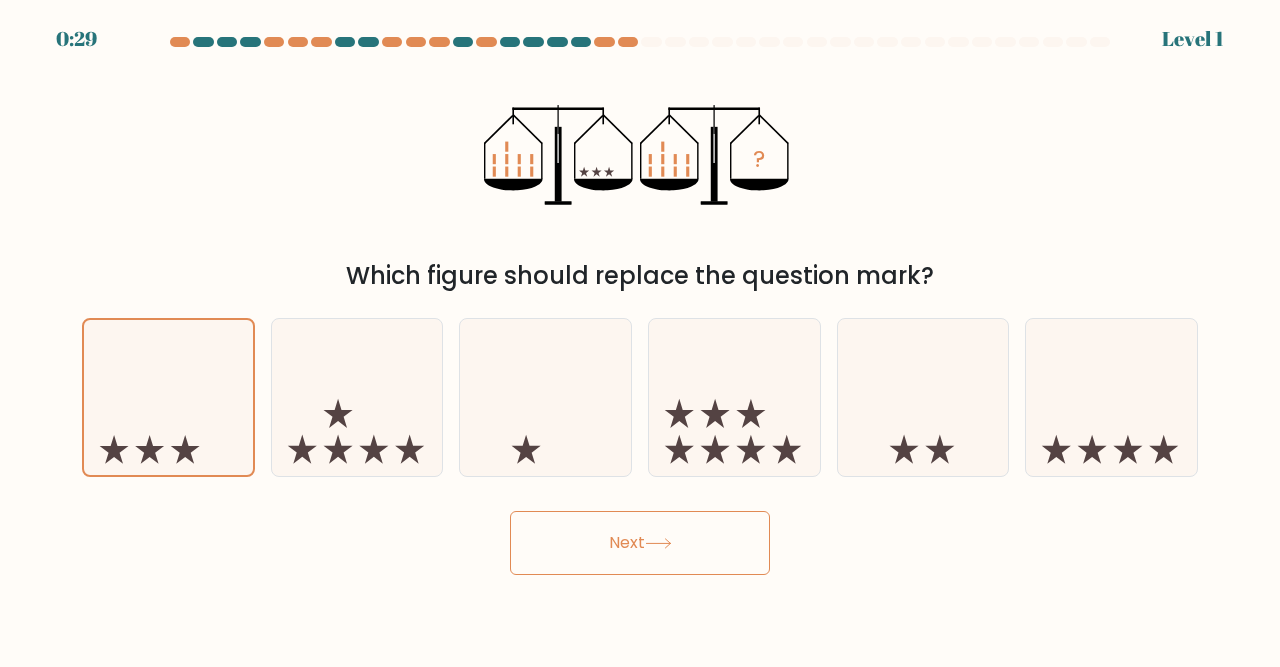 click on "Next" at bounding box center [640, 543] 